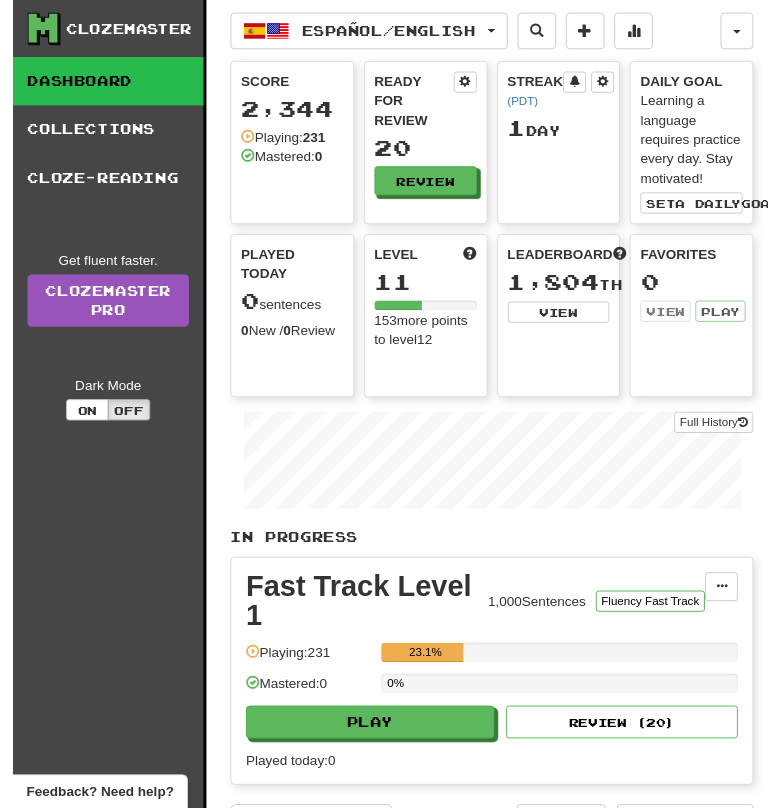 scroll, scrollTop: 0, scrollLeft: 0, axis: both 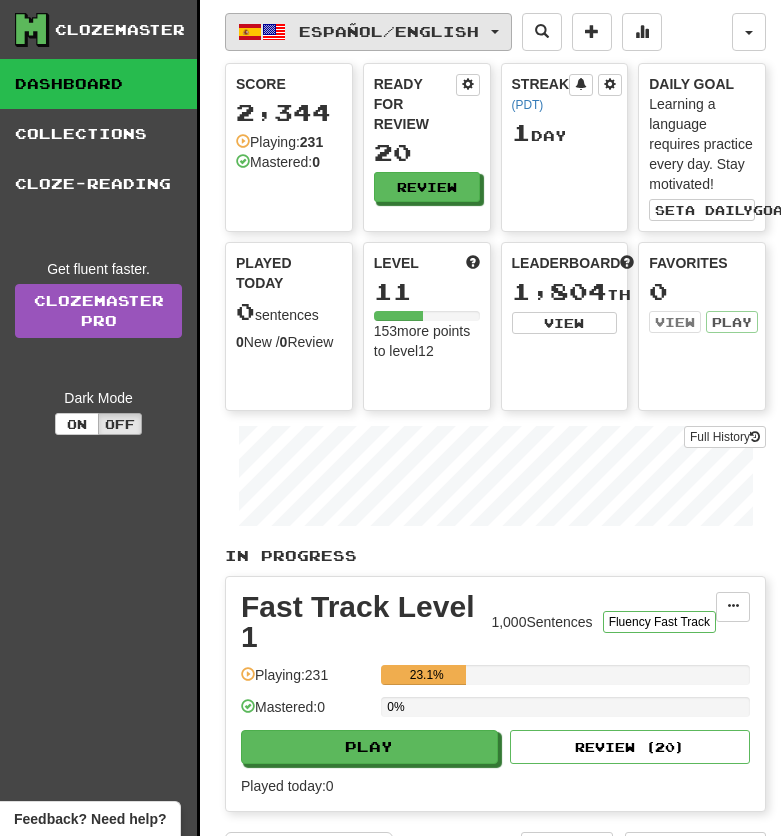 click on "Español  /  English" at bounding box center (368, 32) 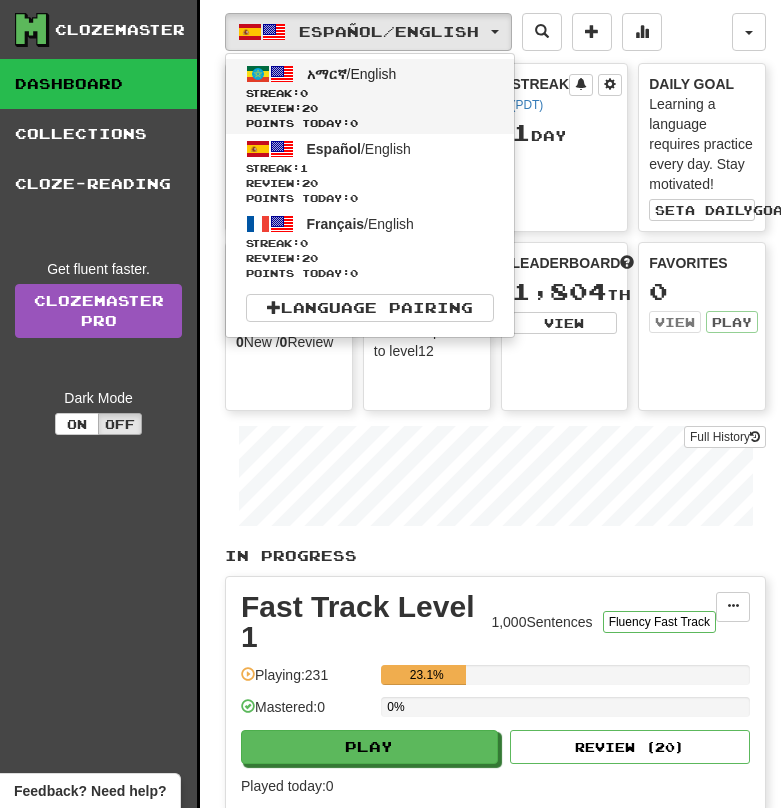 click on "Points today:  0" at bounding box center [370, 123] 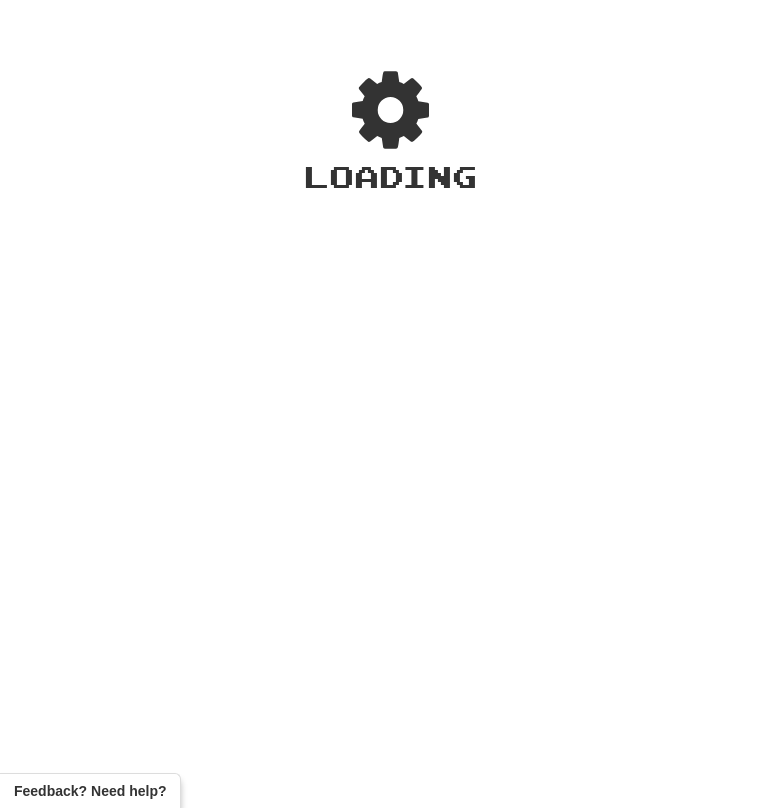 scroll, scrollTop: 0, scrollLeft: 0, axis: both 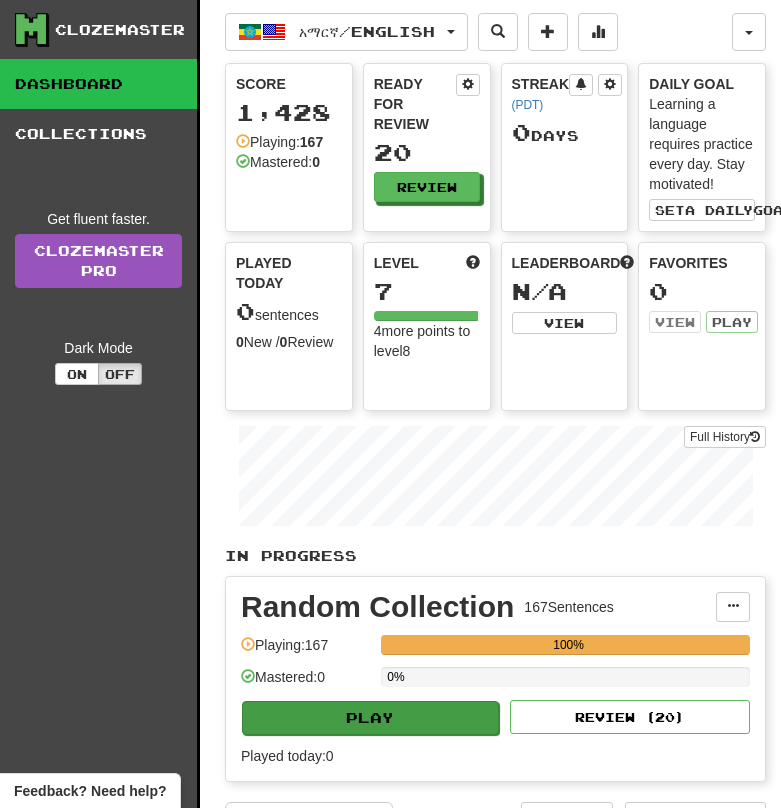 click on "Play" at bounding box center [370, 718] 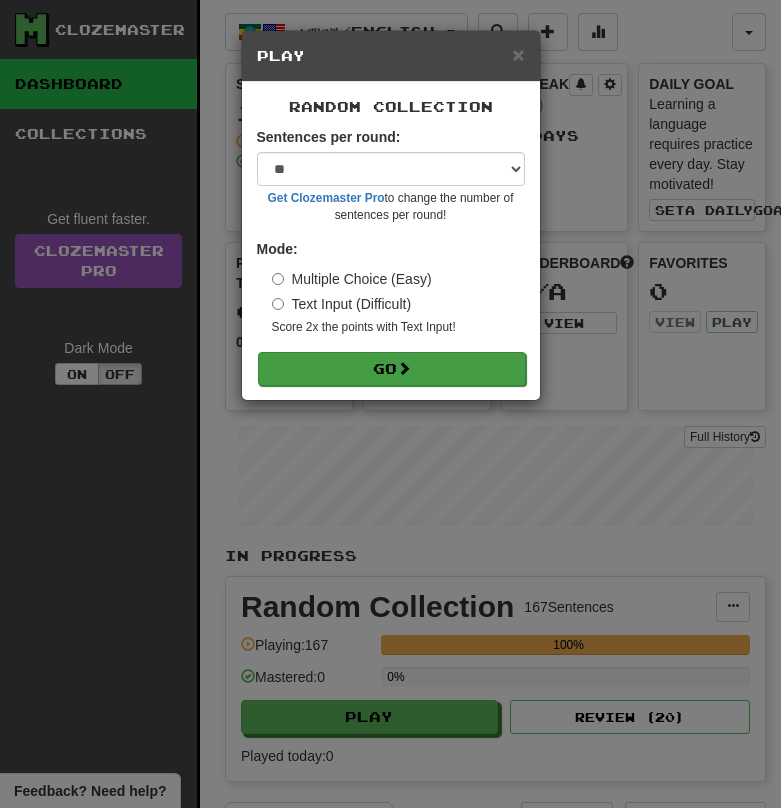 click on "Go" at bounding box center (392, 369) 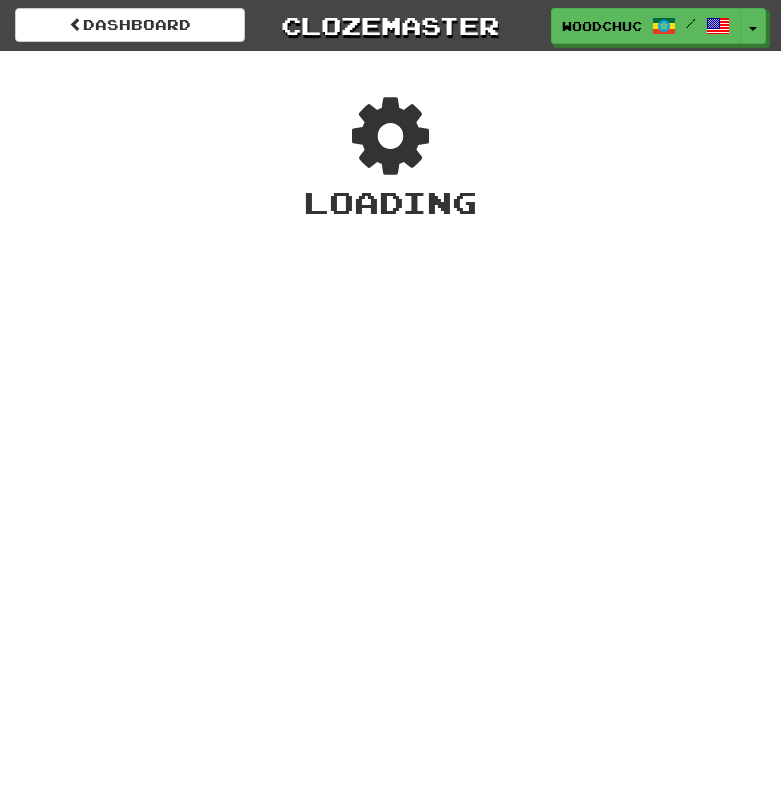 scroll, scrollTop: 0, scrollLeft: 0, axis: both 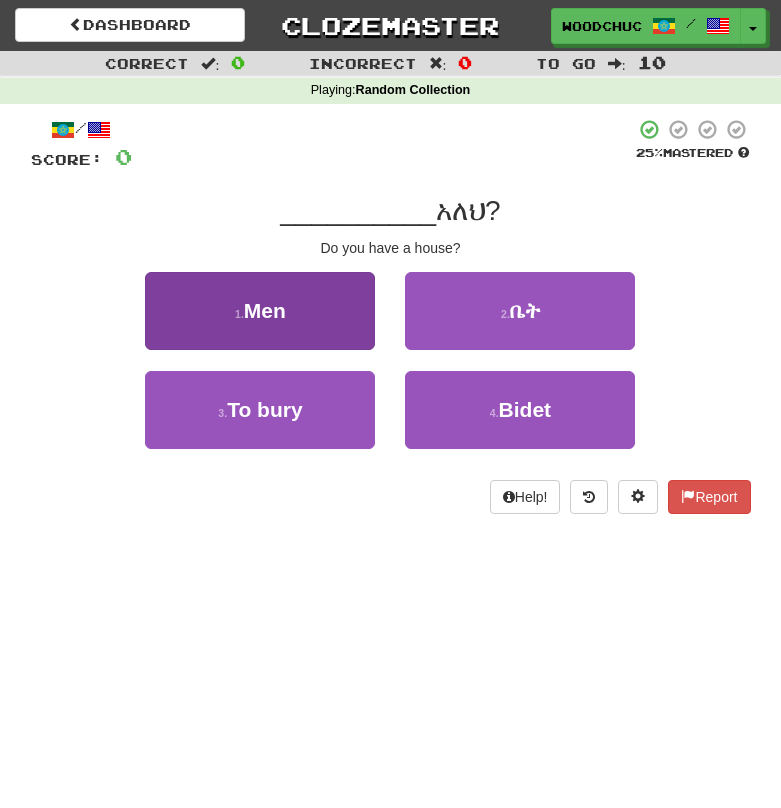 click on "1 .  Men" at bounding box center [260, 311] 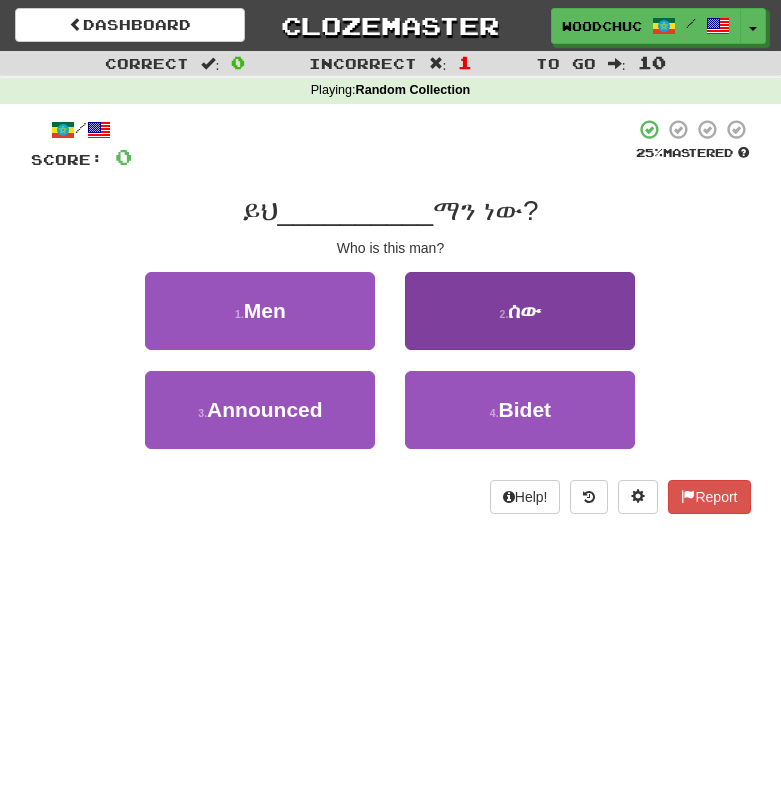 click on "2 .  Person" at bounding box center (520, 311) 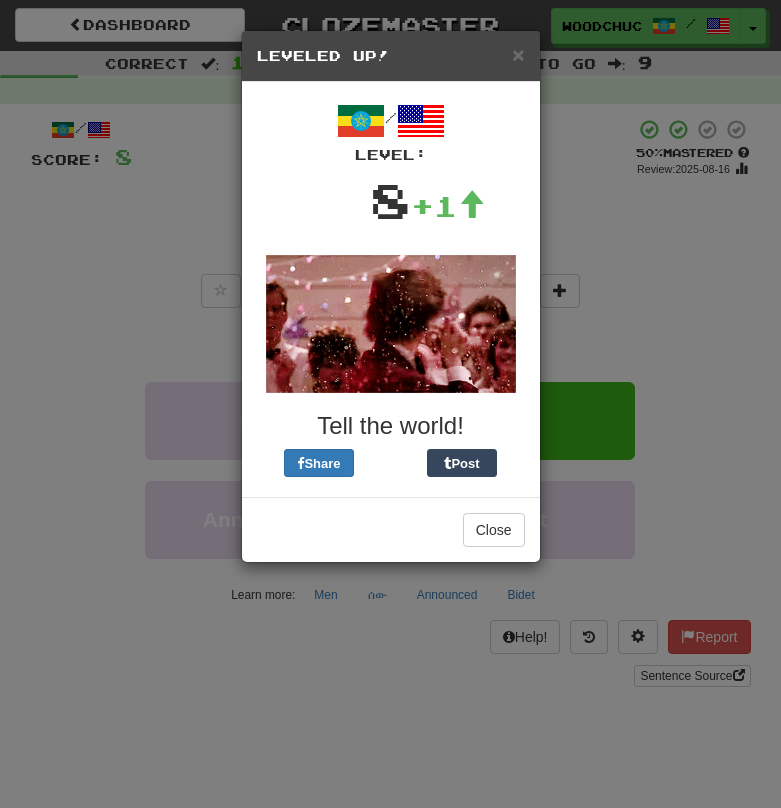 click on "× Leveled Up!  /  Level: 8 +1 Tell the world!  Share  Post Close" at bounding box center [390, 404] 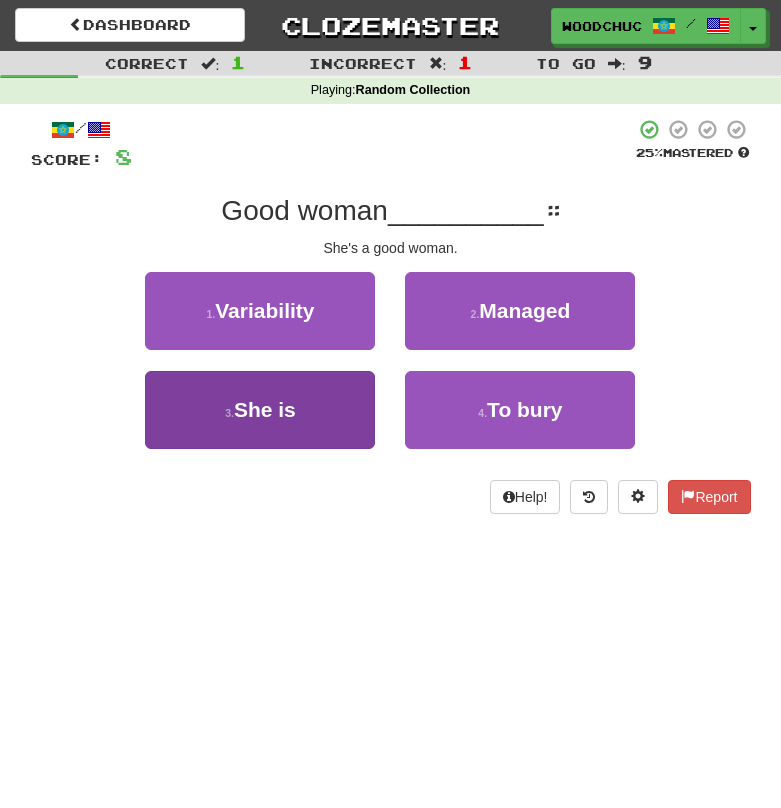 click on "3 .  She is" at bounding box center [260, 410] 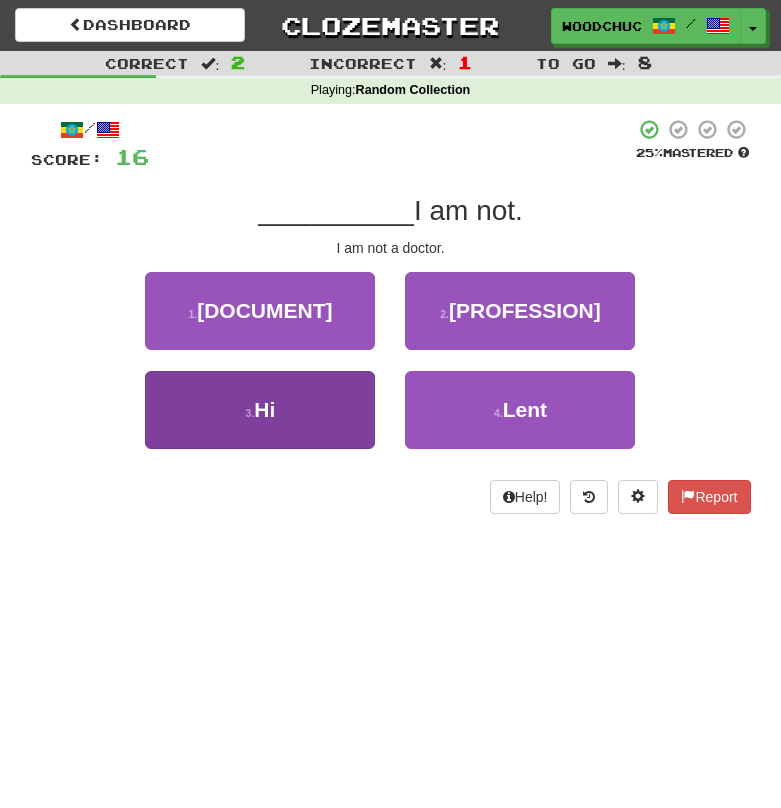 click on "3 .  Hi" at bounding box center (260, 410) 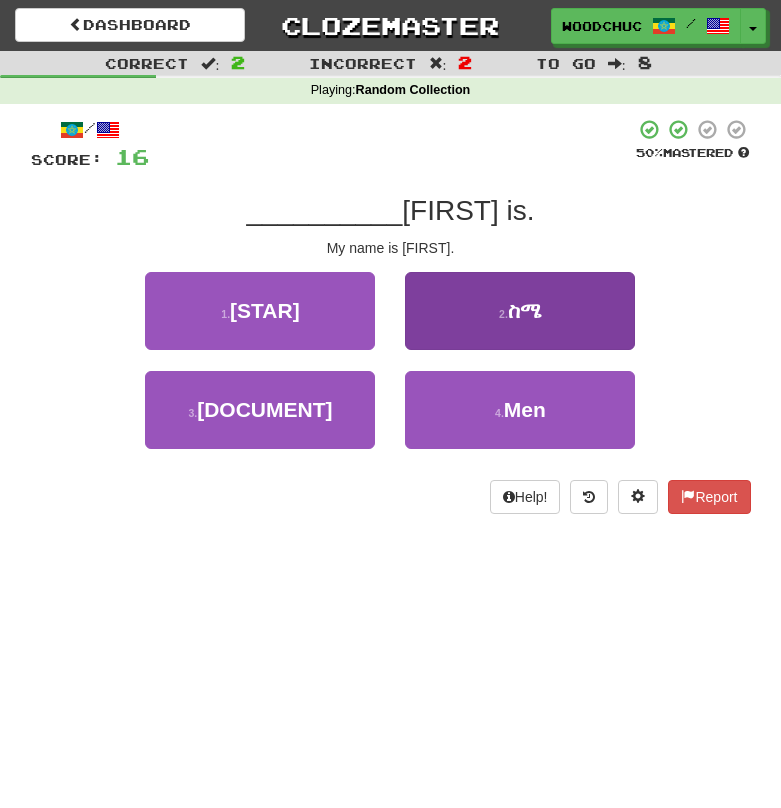 click on "2 .  [NAME]" at bounding box center [520, 311] 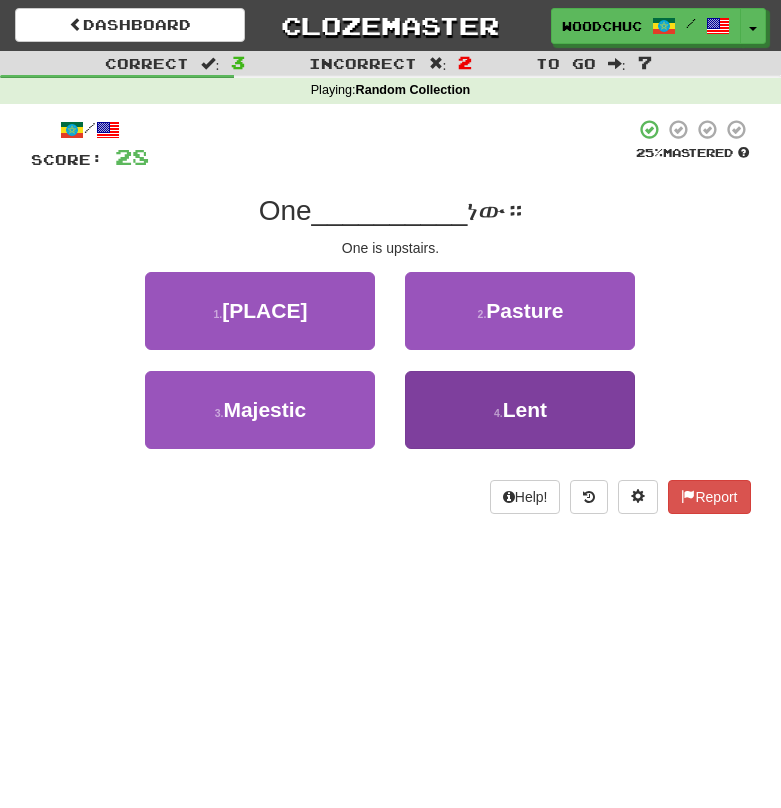 click on "4 .  Lent" at bounding box center (520, 410) 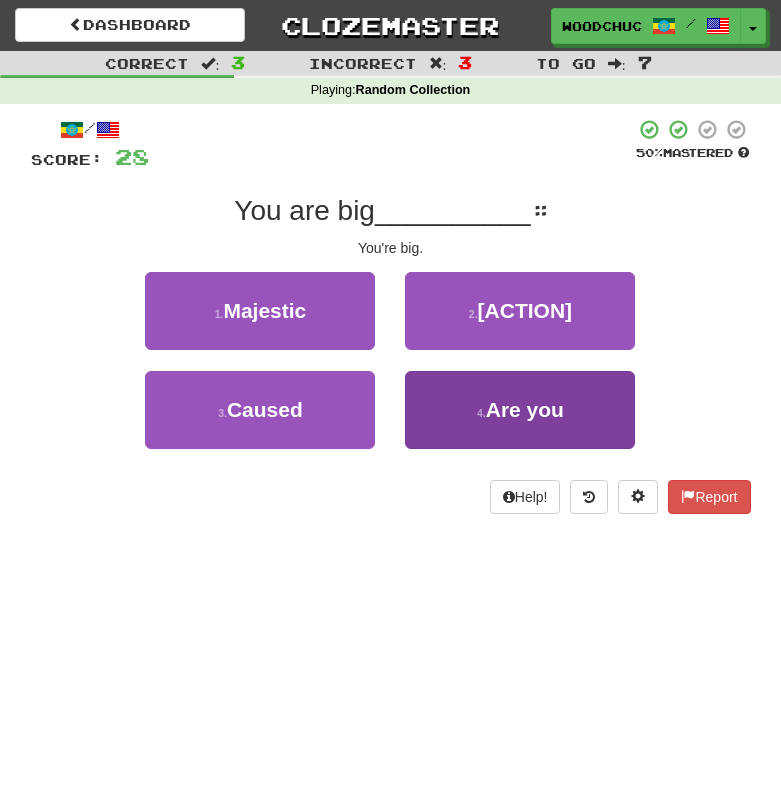 click on "4 .  Are you" at bounding box center [520, 410] 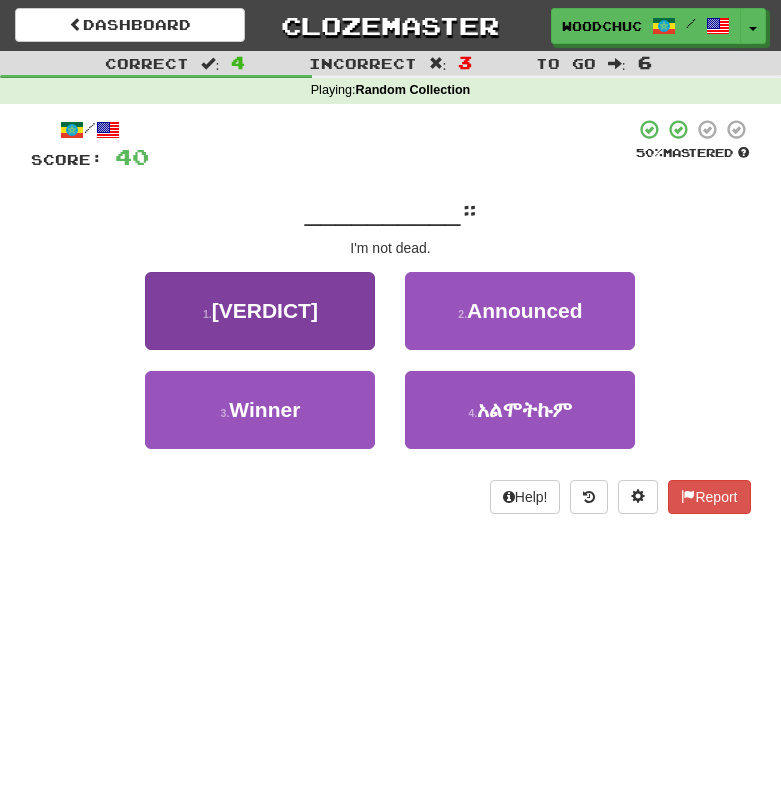 click on "1 .  [VERDICT]" at bounding box center [260, 311] 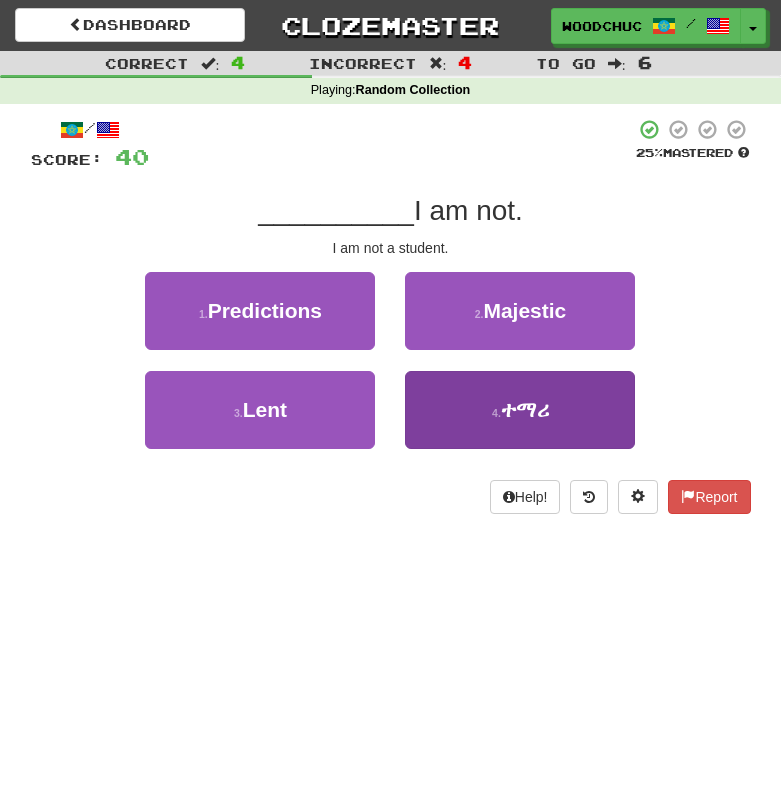 click on "4 .  [STUDENT]" at bounding box center (520, 410) 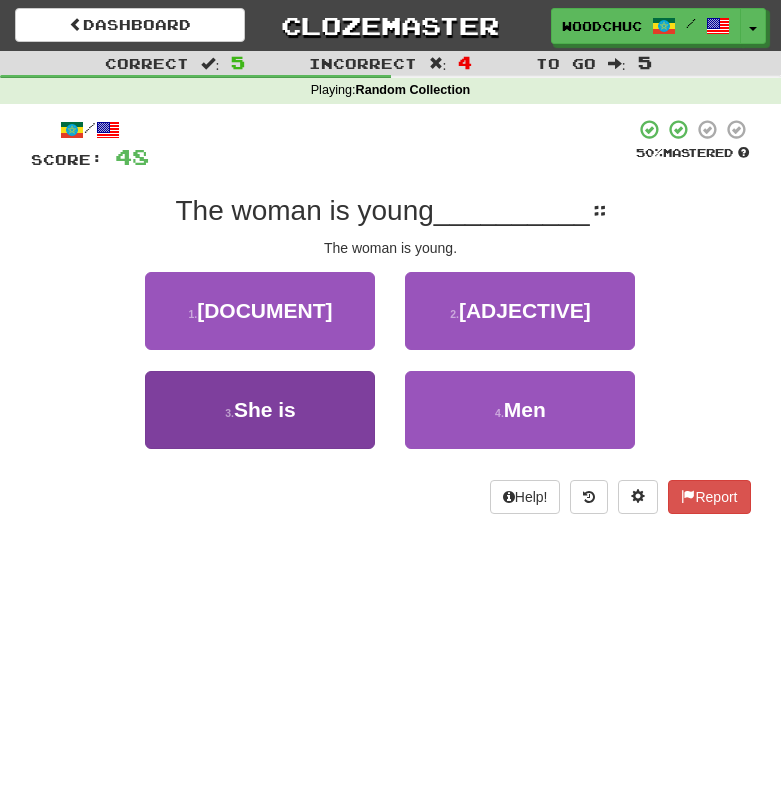 click on "3 .  She is" at bounding box center (260, 410) 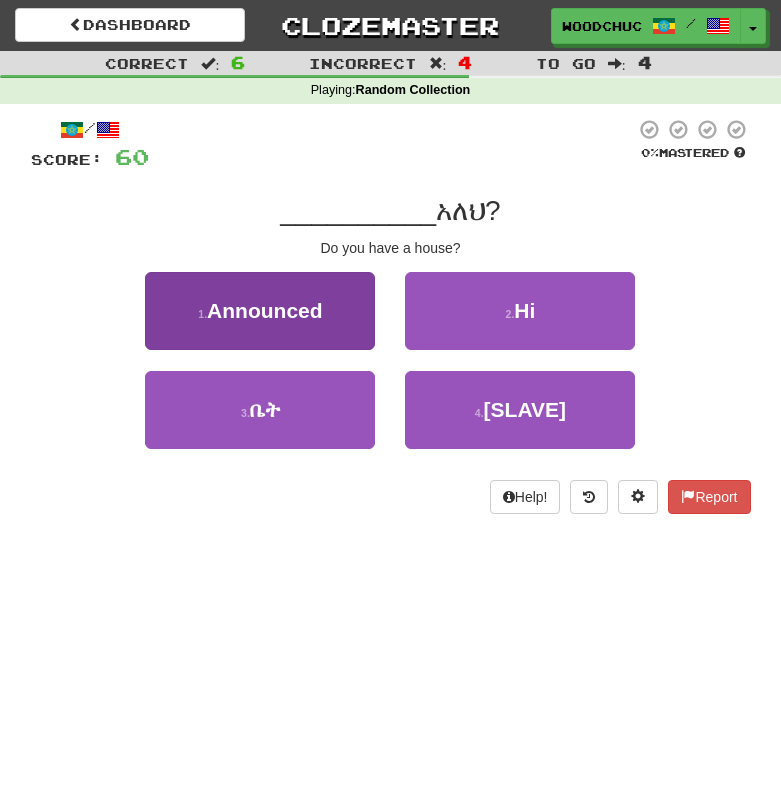 click on "1 .  Announced" at bounding box center (260, 311) 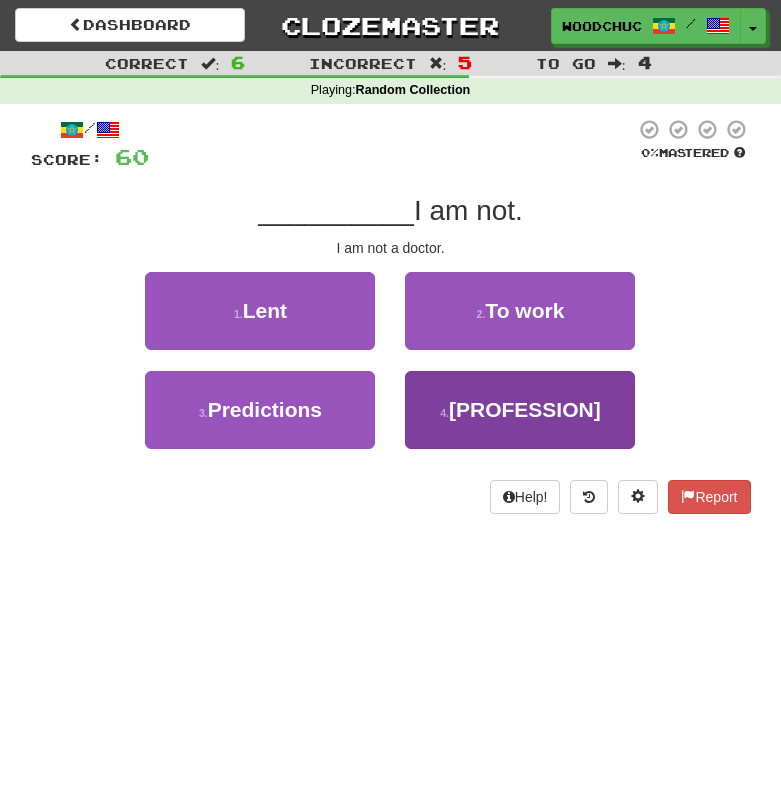 click on "4 .  [OCCUPATION]" at bounding box center [520, 410] 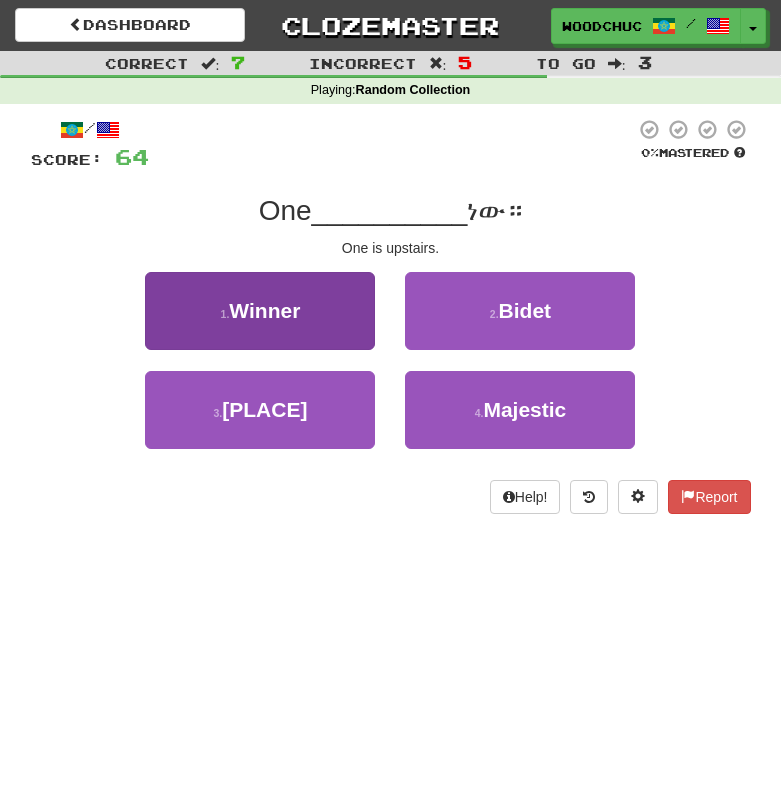 click on "1 .  Winner" at bounding box center [260, 311] 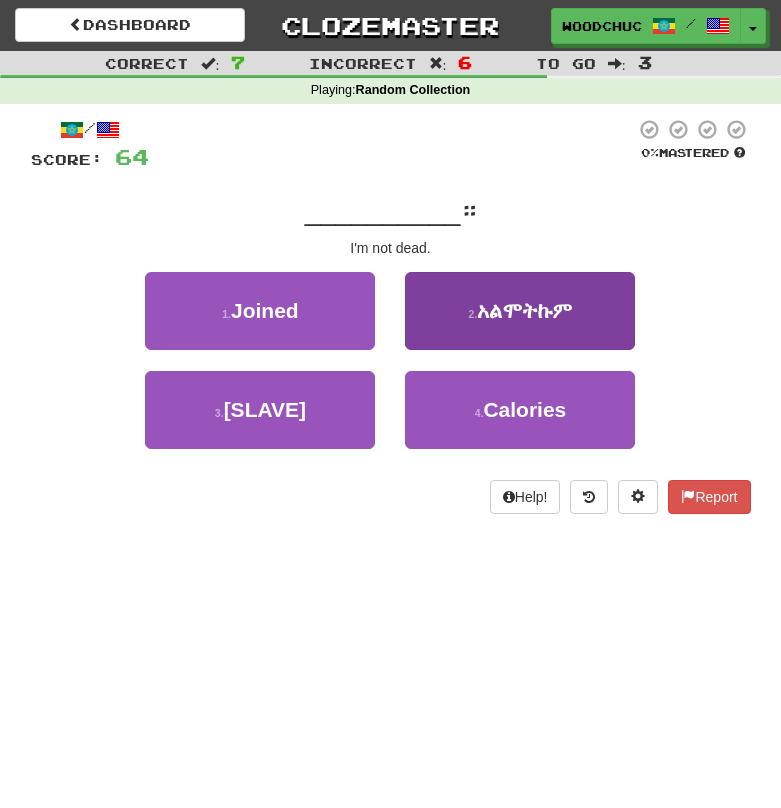 click on "አልሞትኩም" at bounding box center [524, 310] 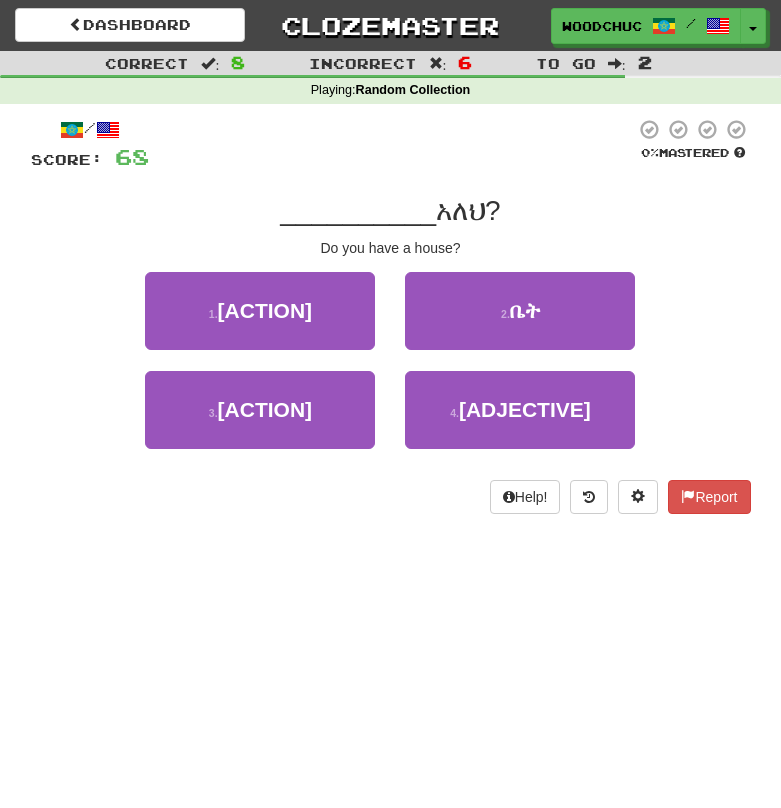drag, startPoint x: 329, startPoint y: 327, endPoint x: 642, endPoint y: 234, distance: 326.5241 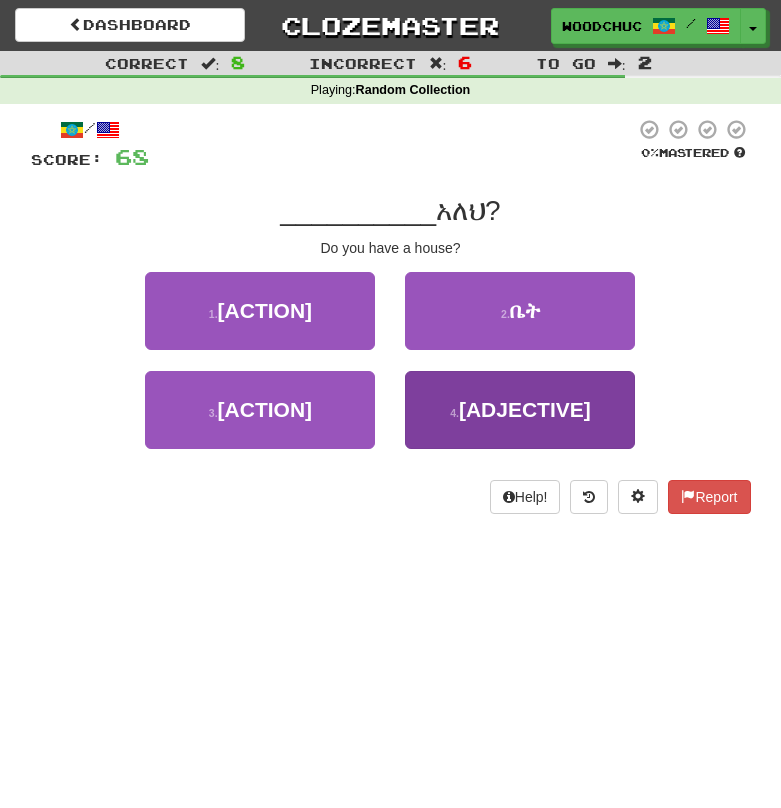 click on "4 .  [ADJECTIVE]" at bounding box center [520, 410] 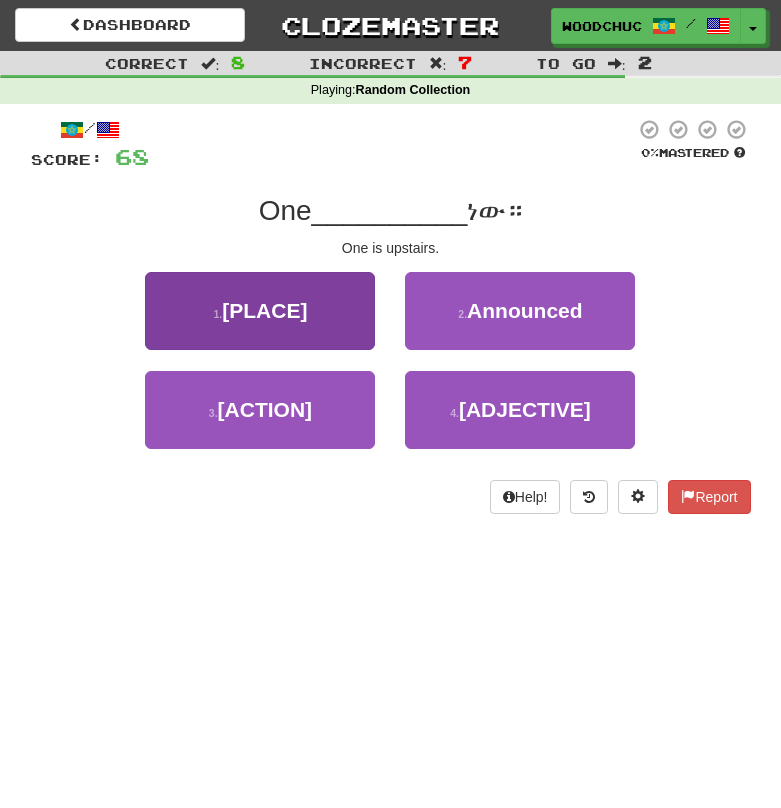 click on "1 .  Upstairs" at bounding box center [260, 311] 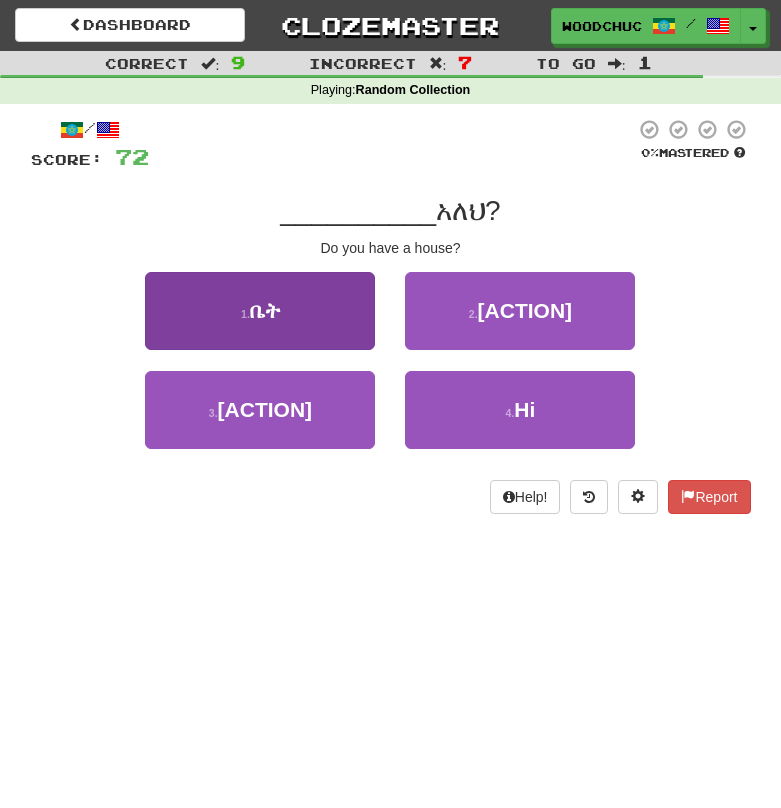 click on "1 .  [PLACE]" at bounding box center (260, 311) 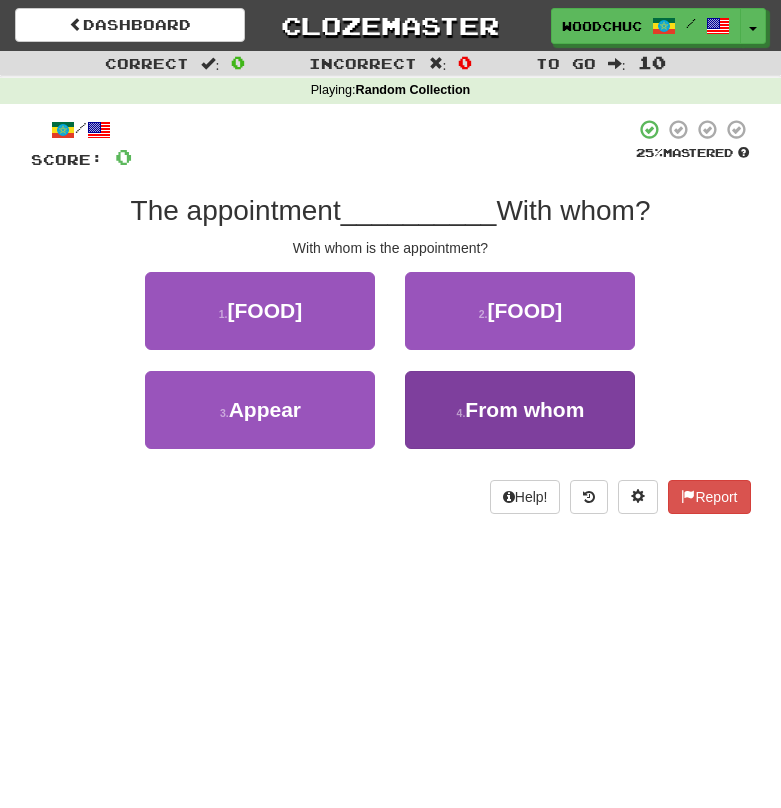 click on "4 .  From whom" at bounding box center [520, 410] 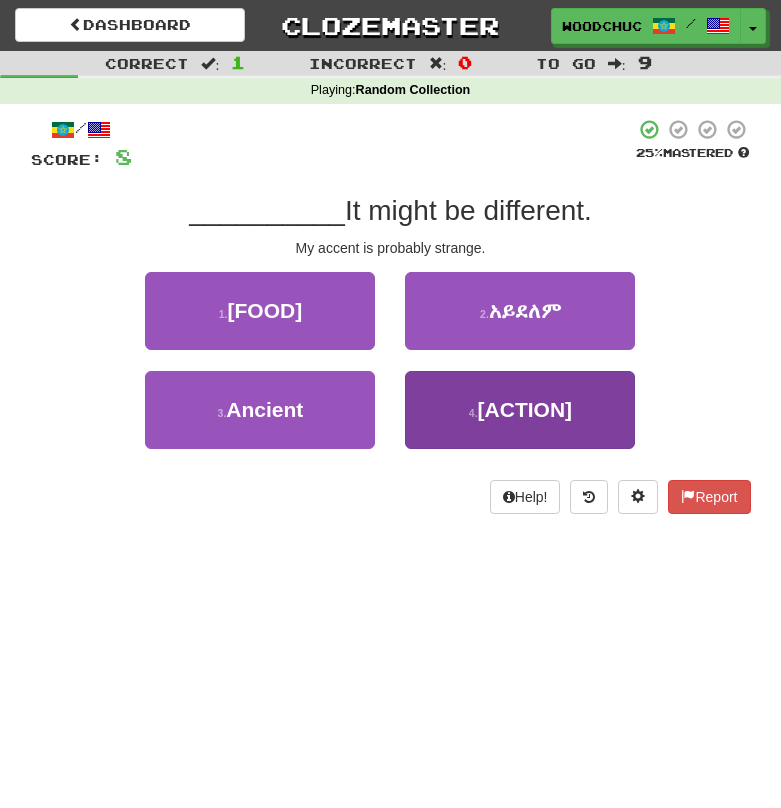click on "4 .  [ACTION]" at bounding box center [520, 410] 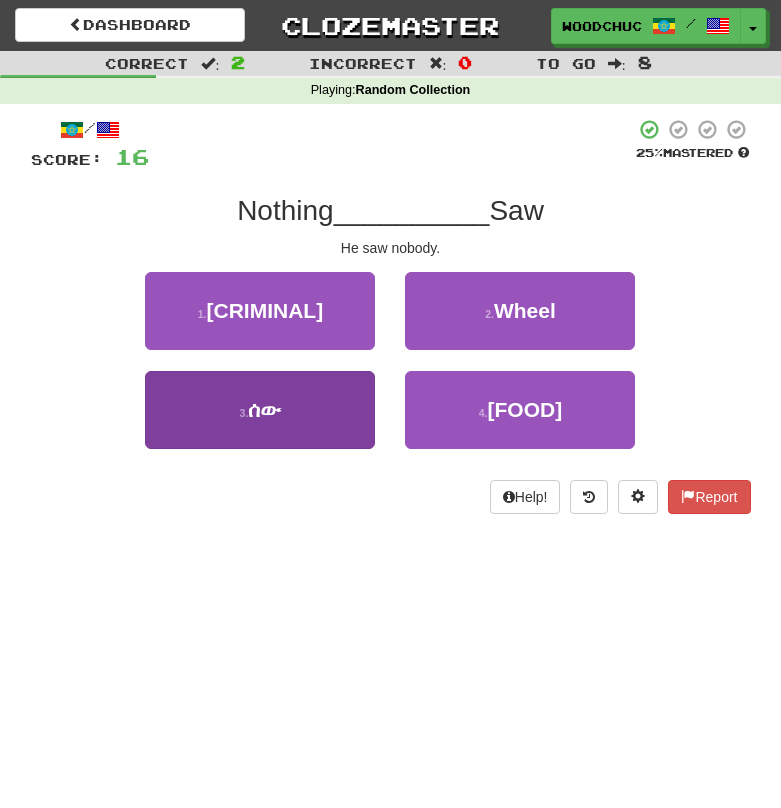 click on "3 .  ሰው" at bounding box center (260, 410) 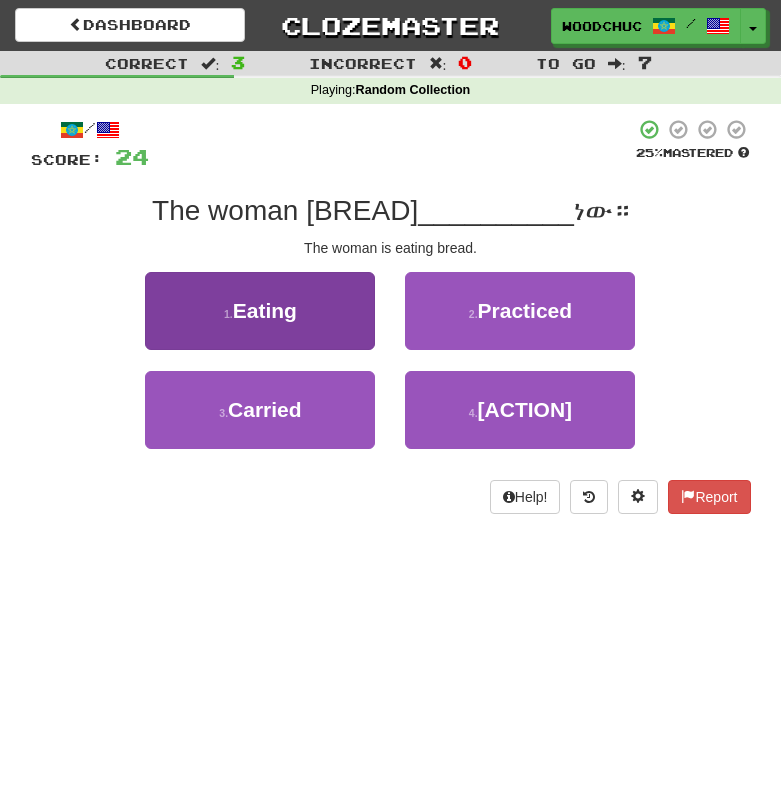 click on "1 .  Eating" at bounding box center [260, 311] 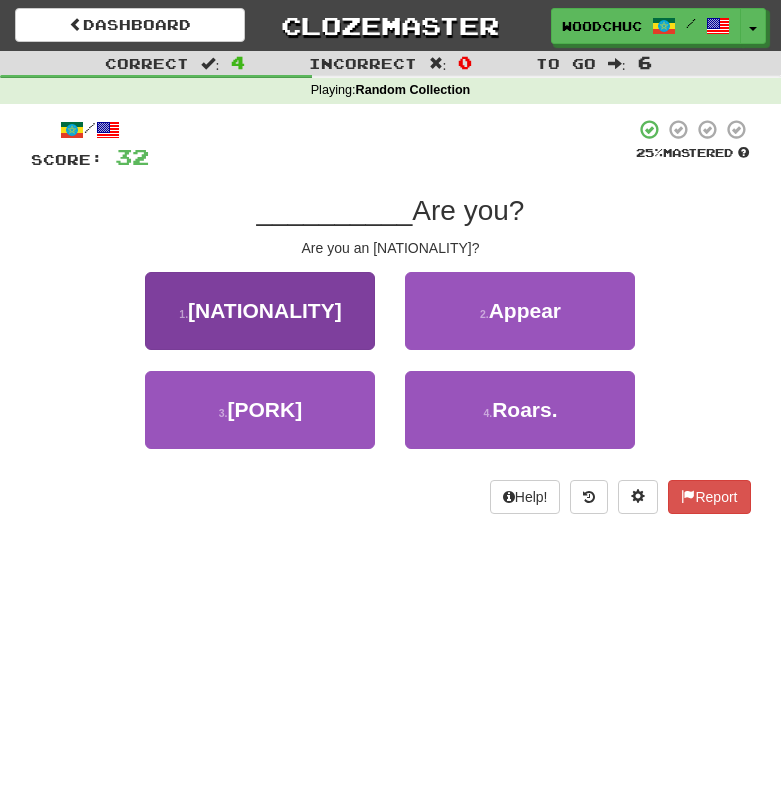 click on "[NATIONALITY]" at bounding box center [265, 310] 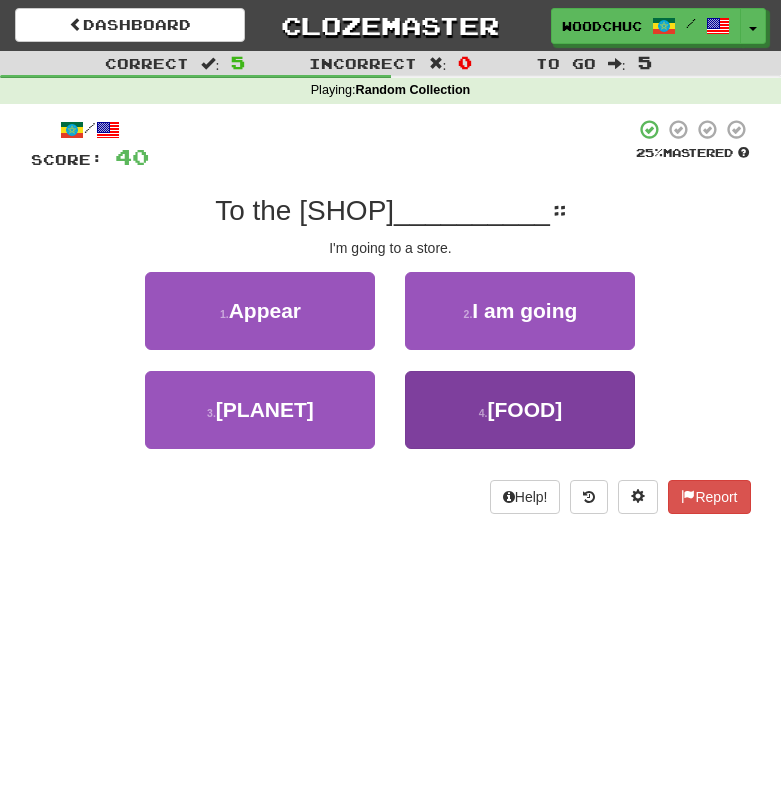 click on "4 .  [FOOD]" at bounding box center [520, 410] 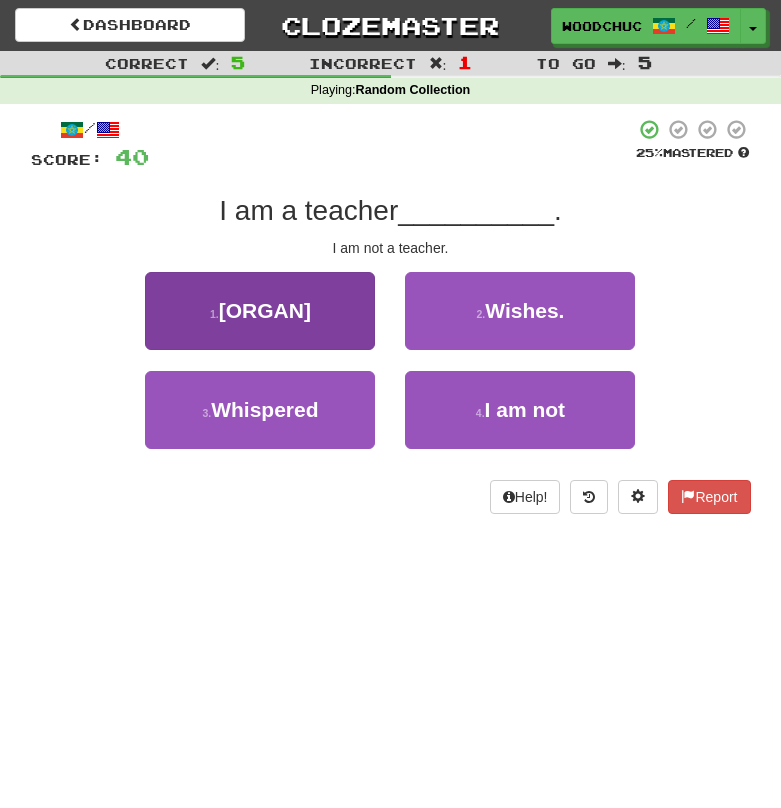 click on "1 .  [ORGAN]" at bounding box center (260, 311) 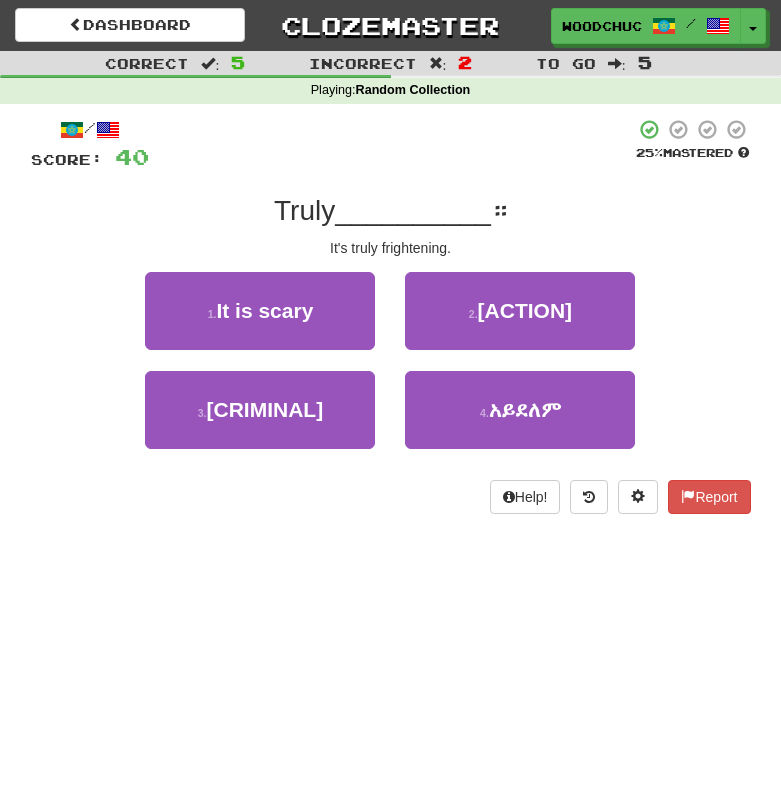 drag, startPoint x: 492, startPoint y: 407, endPoint x: 590, endPoint y: 254, distance: 181.6948 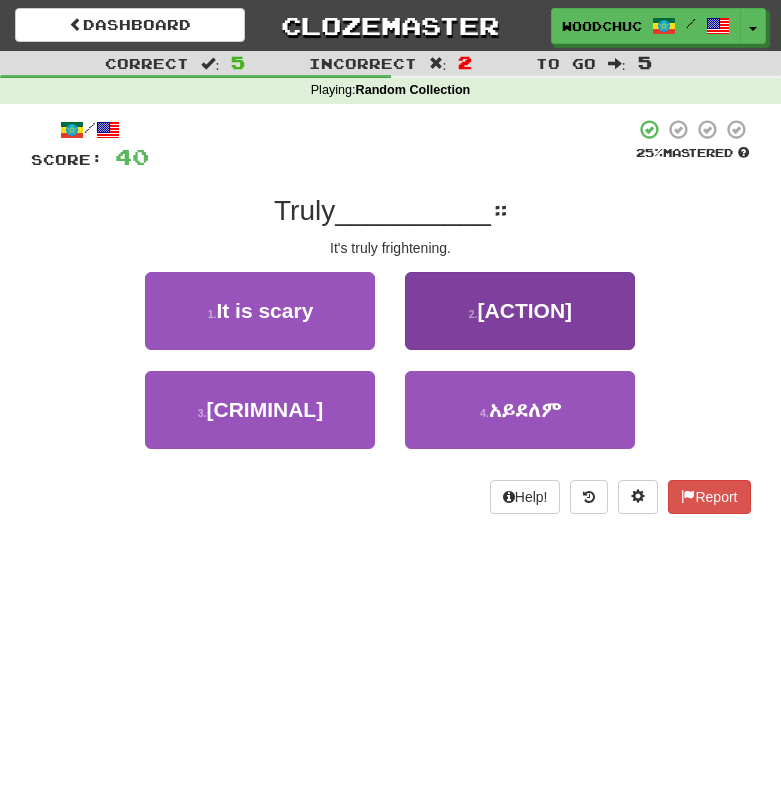 click on "2 .  [ACTION]" at bounding box center [520, 311] 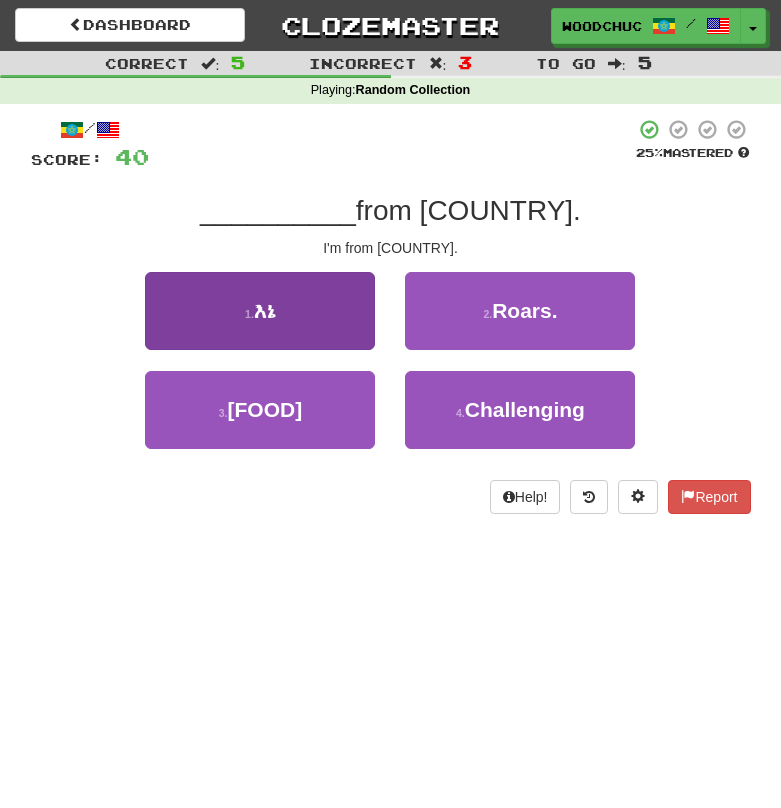 click on "1 .  I" at bounding box center (260, 311) 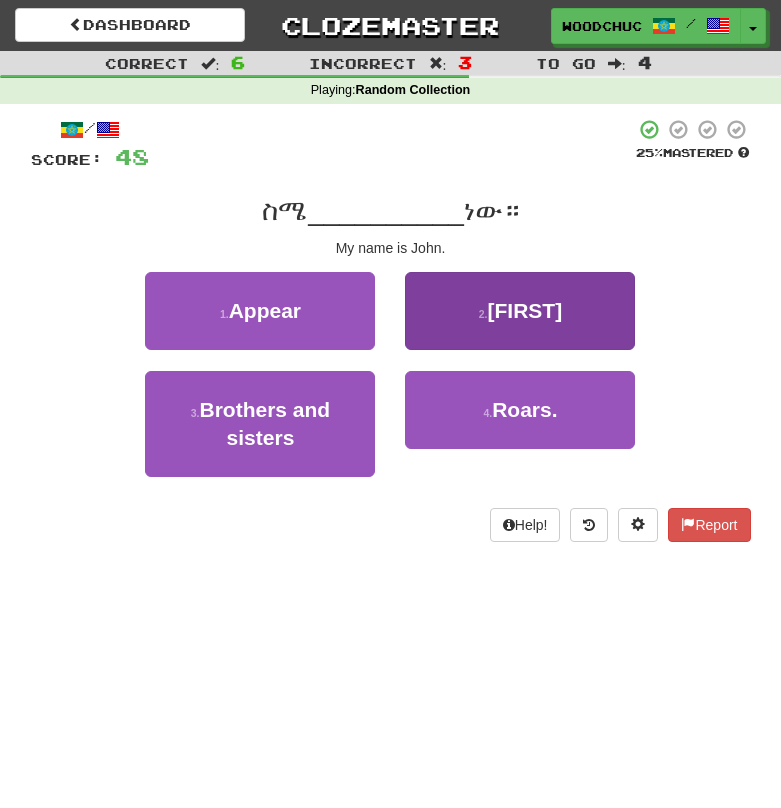 click on "2 .  [FIRST]" at bounding box center [520, 311] 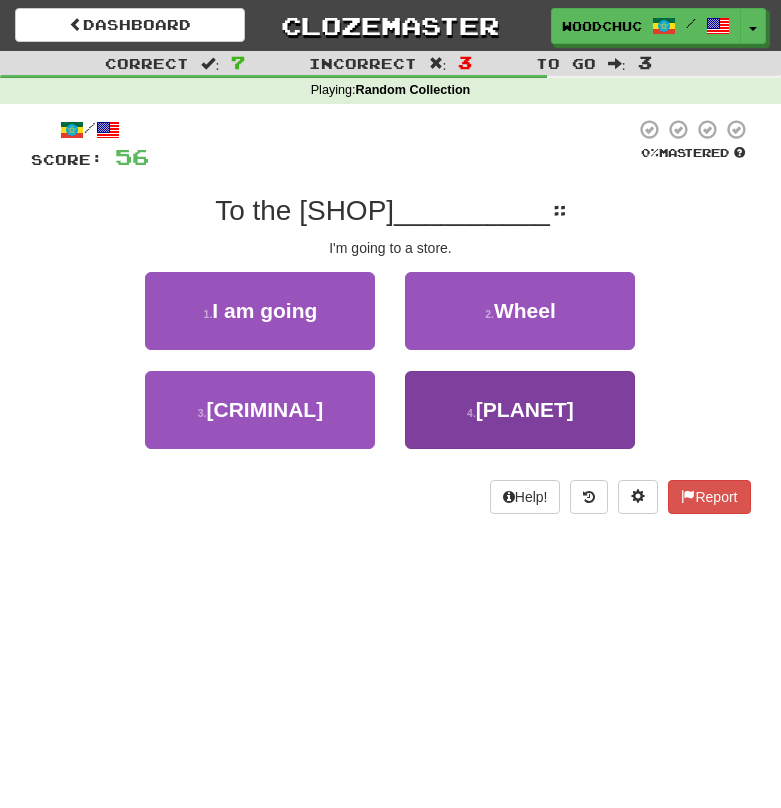 click on "4 .  [PLANET]" at bounding box center [520, 410] 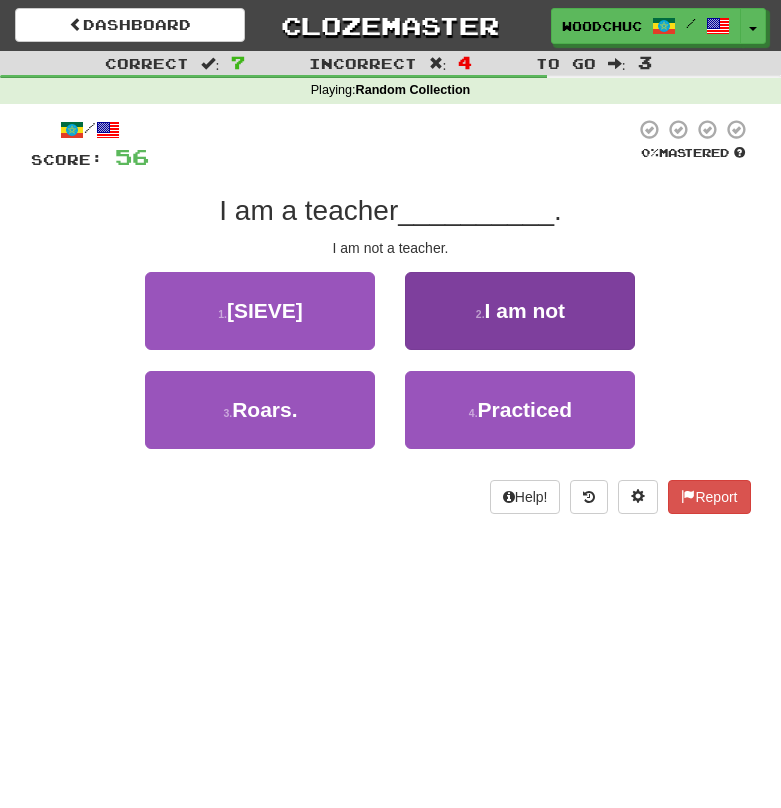 click on "I am not" at bounding box center (525, 310) 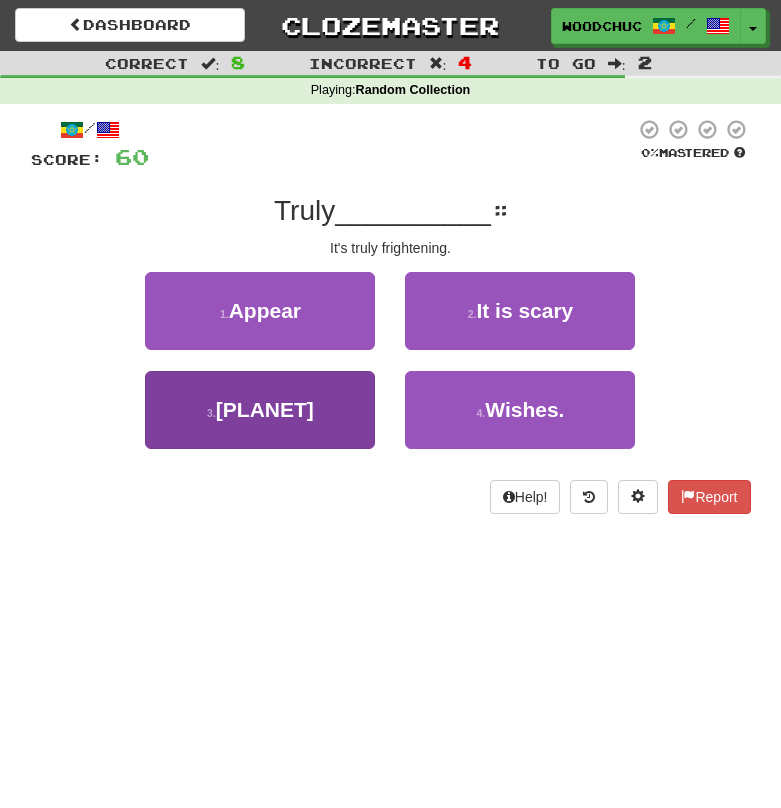 click on "3 .  [PLANET]" at bounding box center (260, 410) 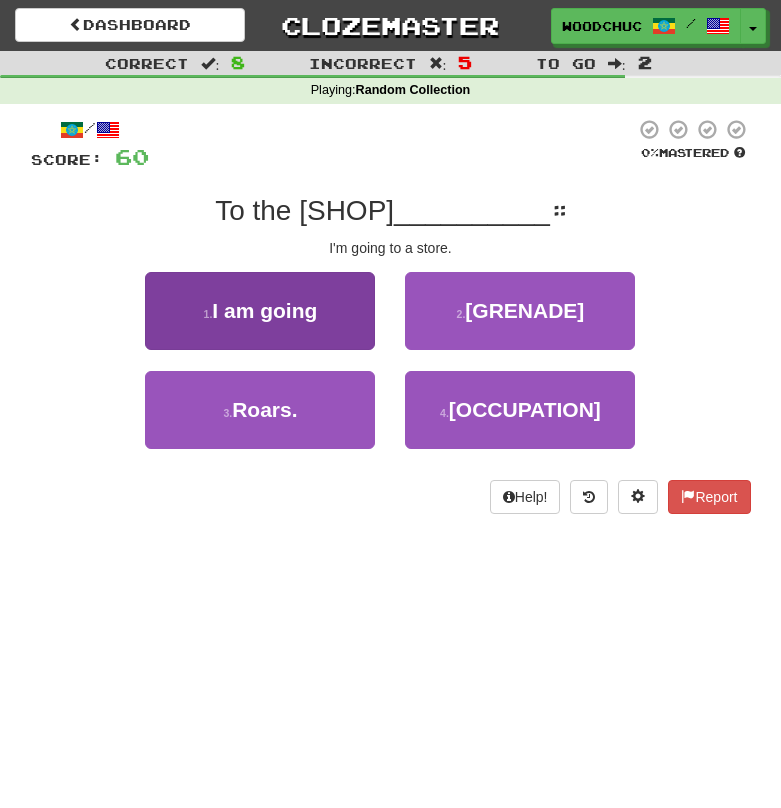 click on "I am going" at bounding box center [264, 310] 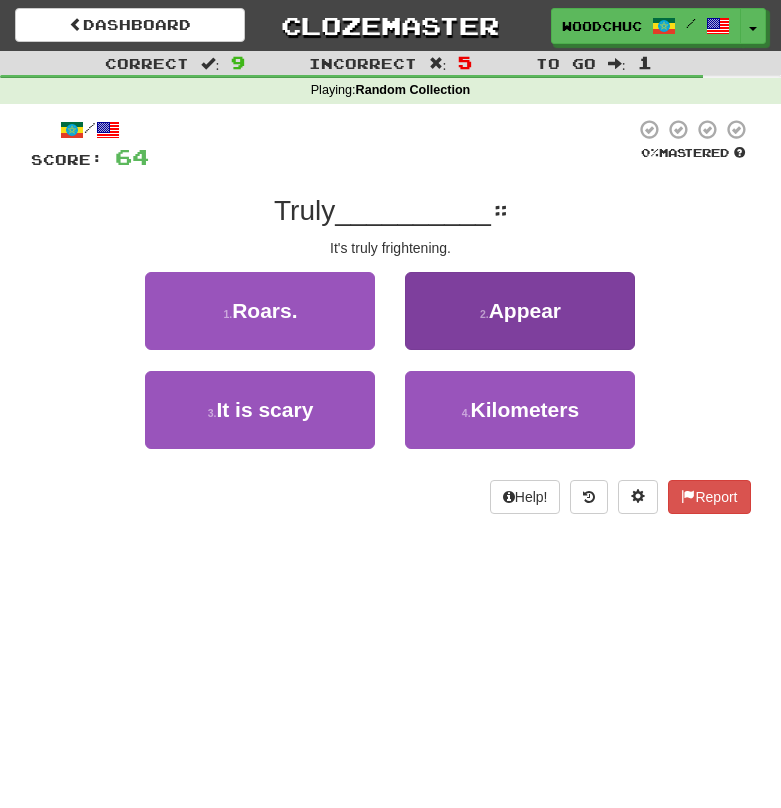 click on "2 .  Appear" at bounding box center (520, 311) 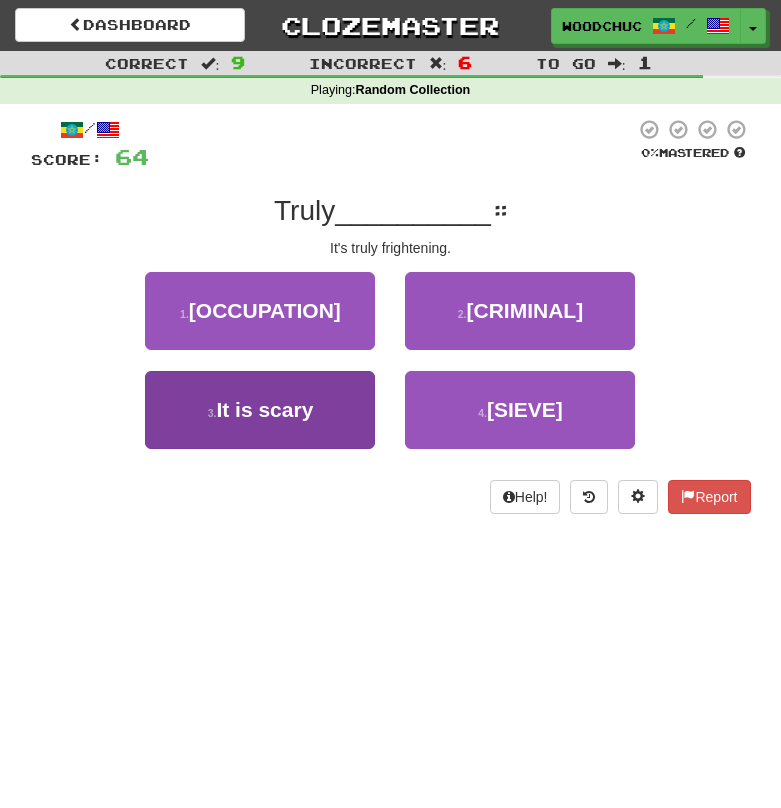 click on "3 .  It is scary" at bounding box center [260, 410] 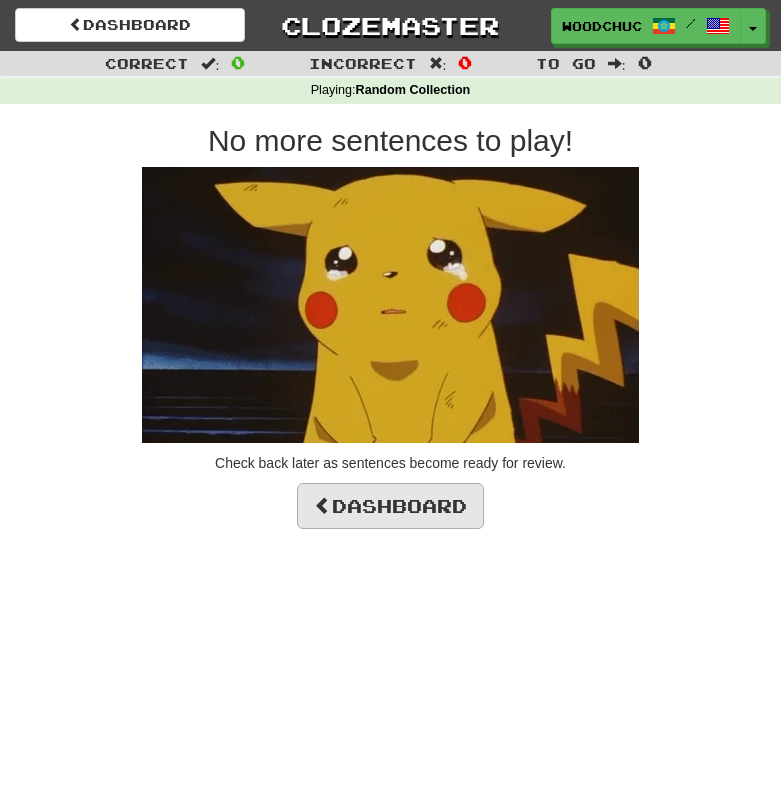 click on "Dashboard" at bounding box center (390, 506) 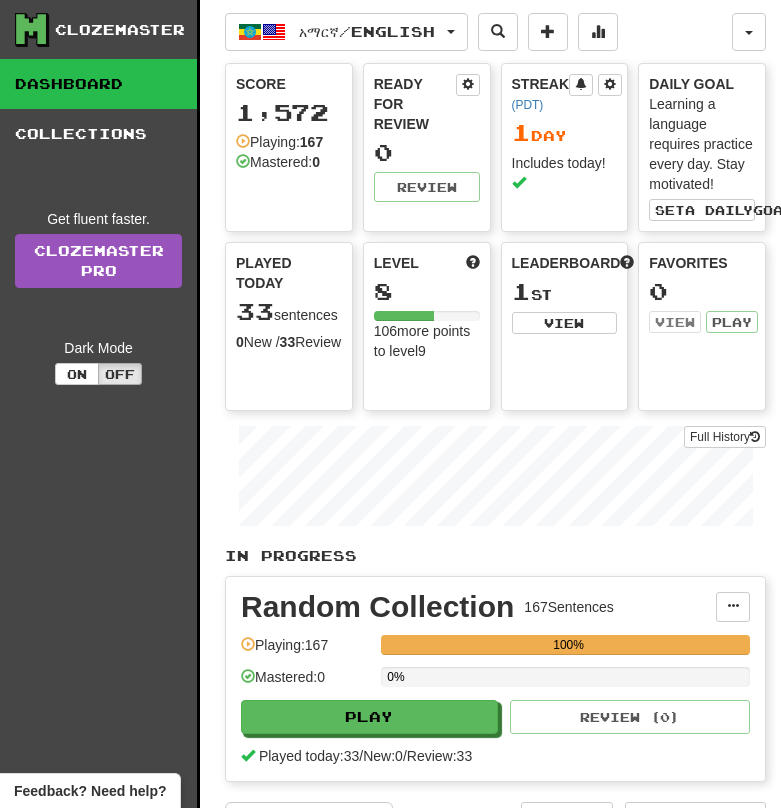 scroll, scrollTop: 0, scrollLeft: 0, axis: both 